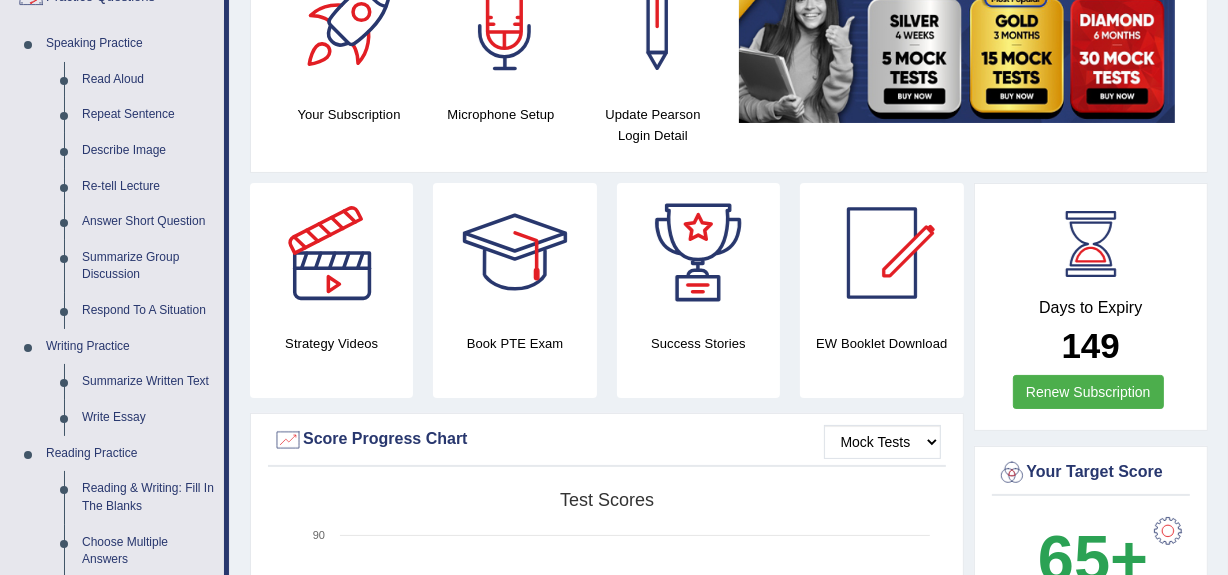 scroll, scrollTop: 0, scrollLeft: 0, axis: both 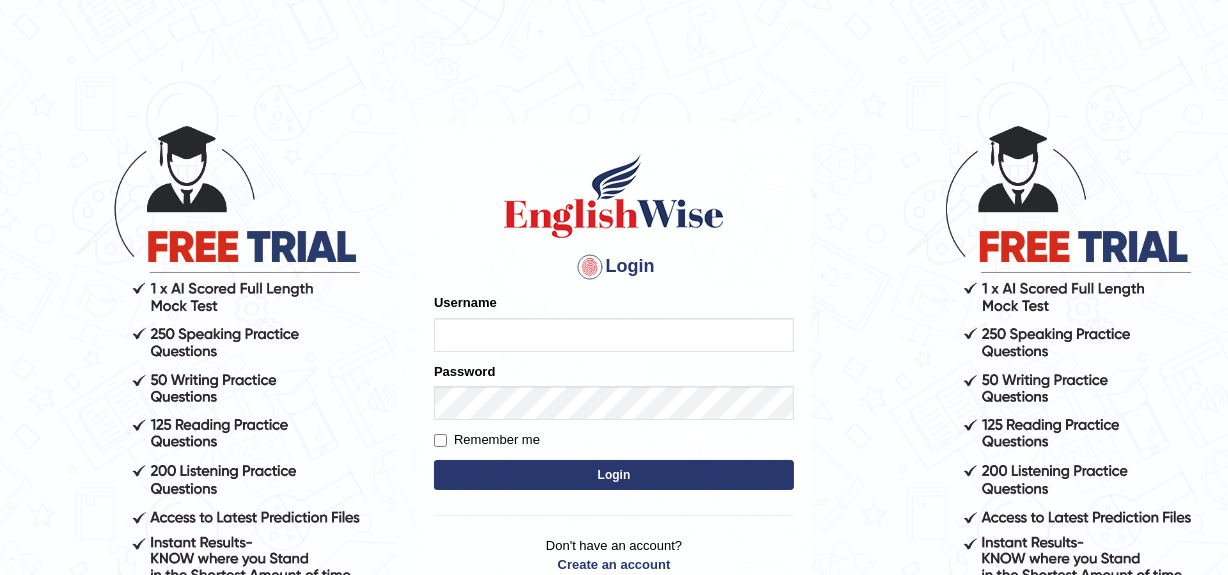 type on "MoneelS" 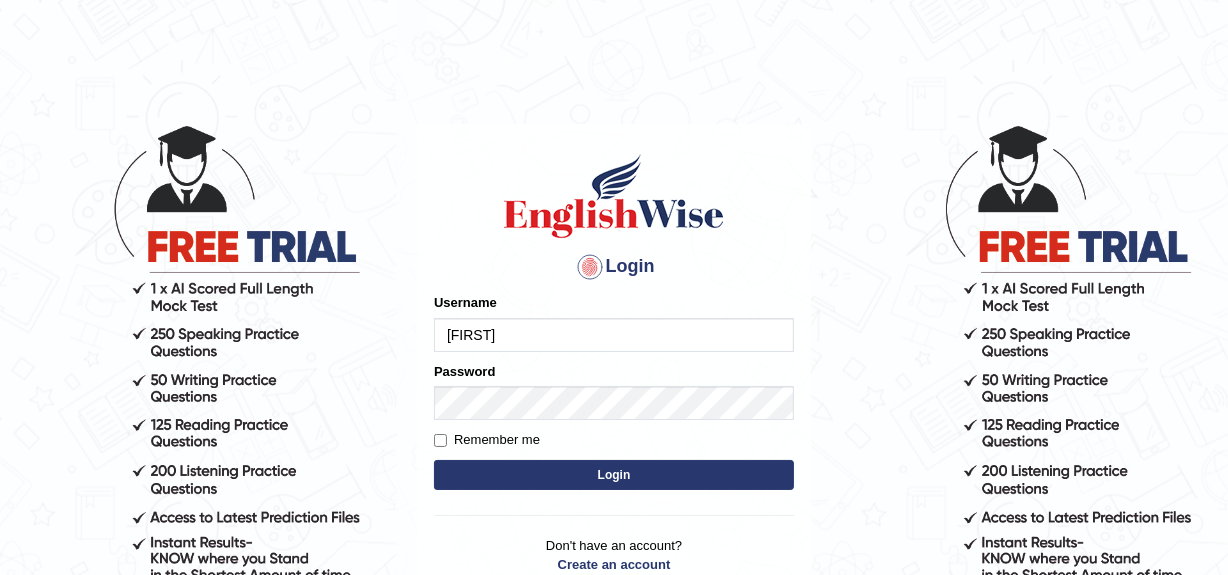 click on "Login" at bounding box center [614, 475] 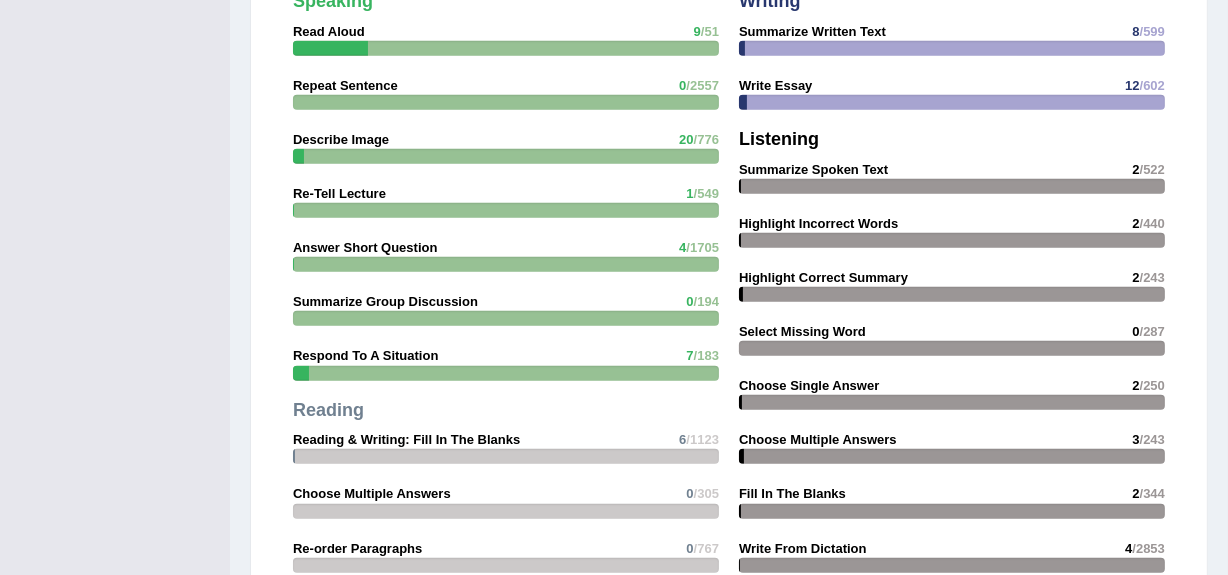 scroll, scrollTop: 0, scrollLeft: 0, axis: both 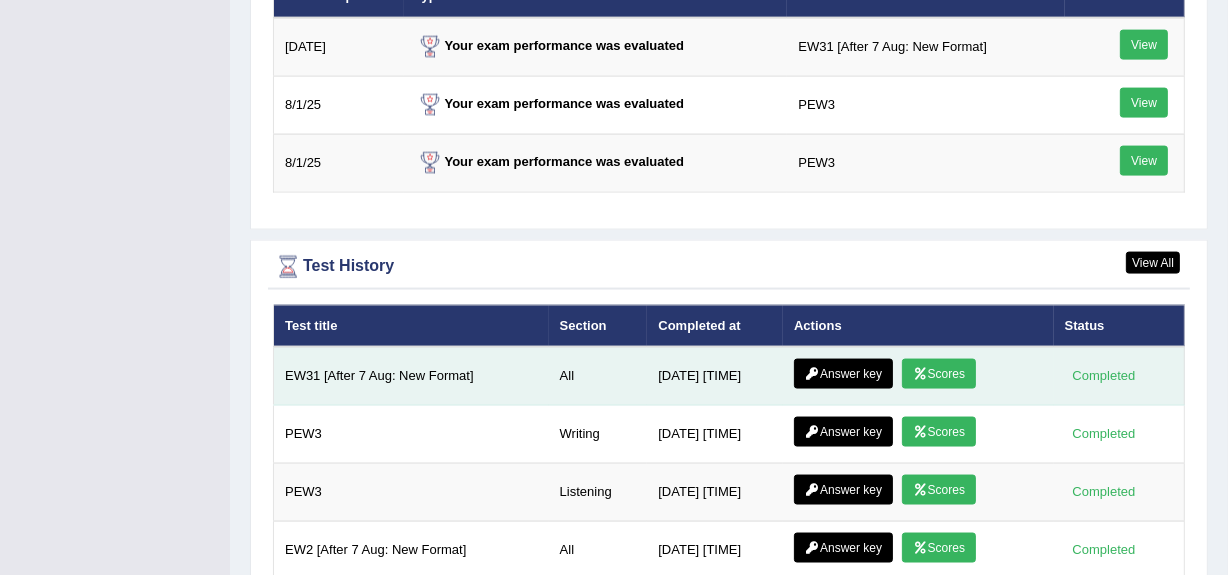 click at bounding box center (920, 374) 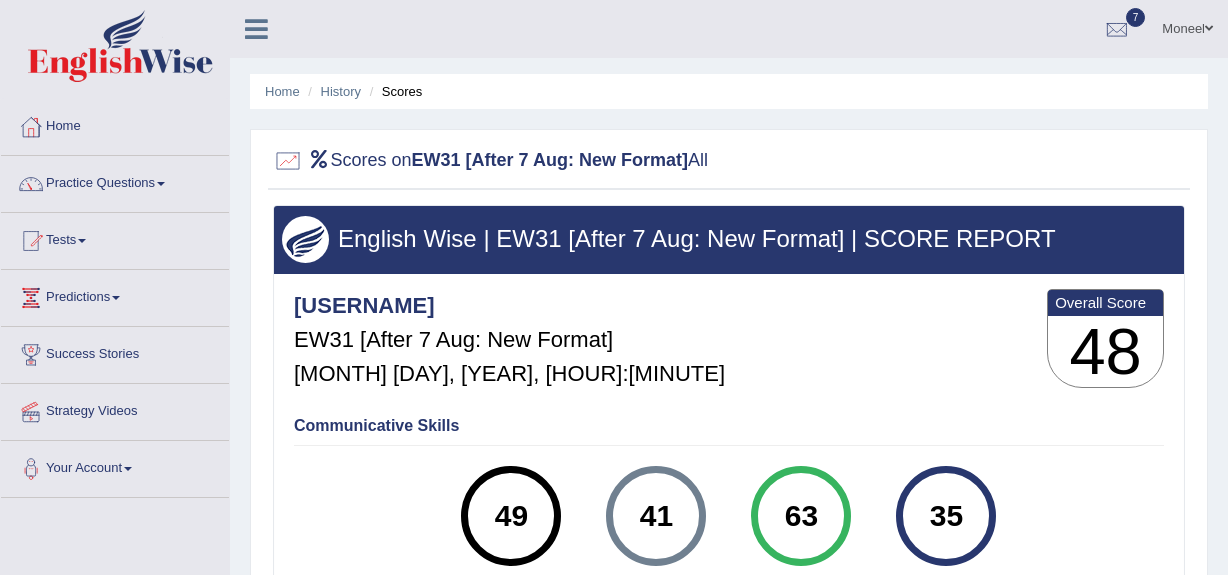 scroll, scrollTop: 0, scrollLeft: 0, axis: both 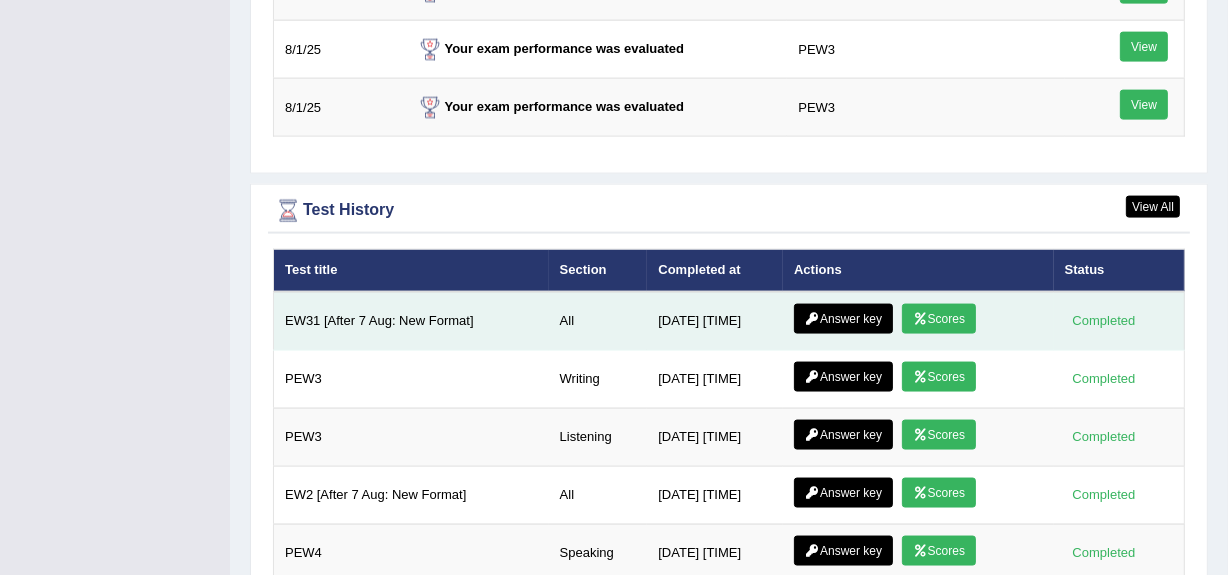 click on "Answer key" at bounding box center (843, 319) 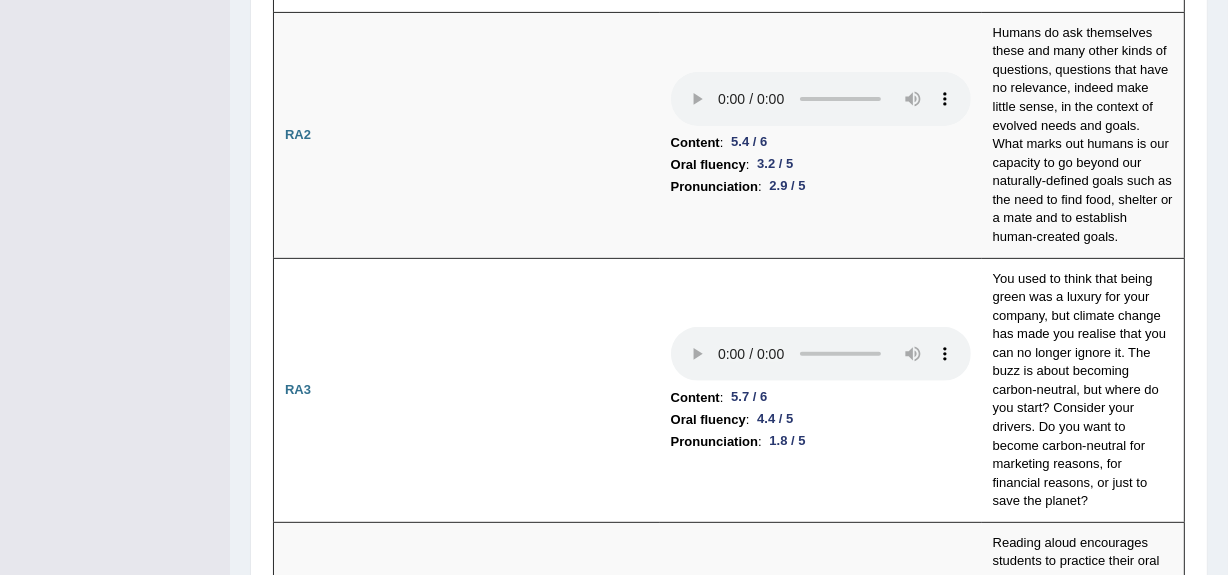 scroll, scrollTop: 0, scrollLeft: 0, axis: both 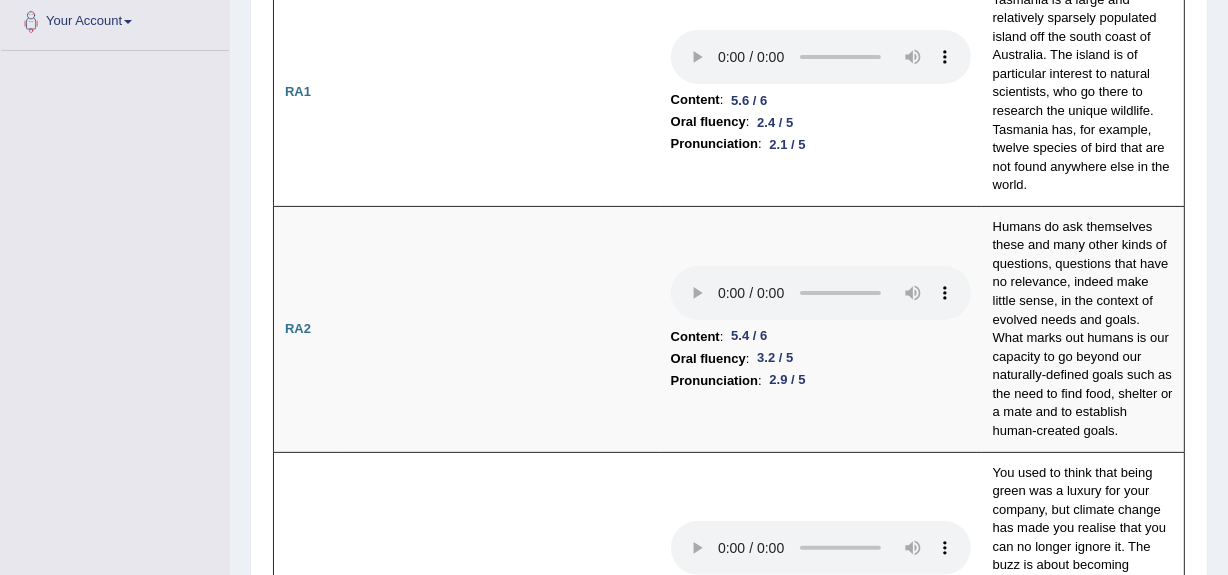 click on "Content  :  5.4 / 6
Oral fluency  :  3.2 / 5
Pronunciation  :  2.9 / 5" at bounding box center (821, 329) 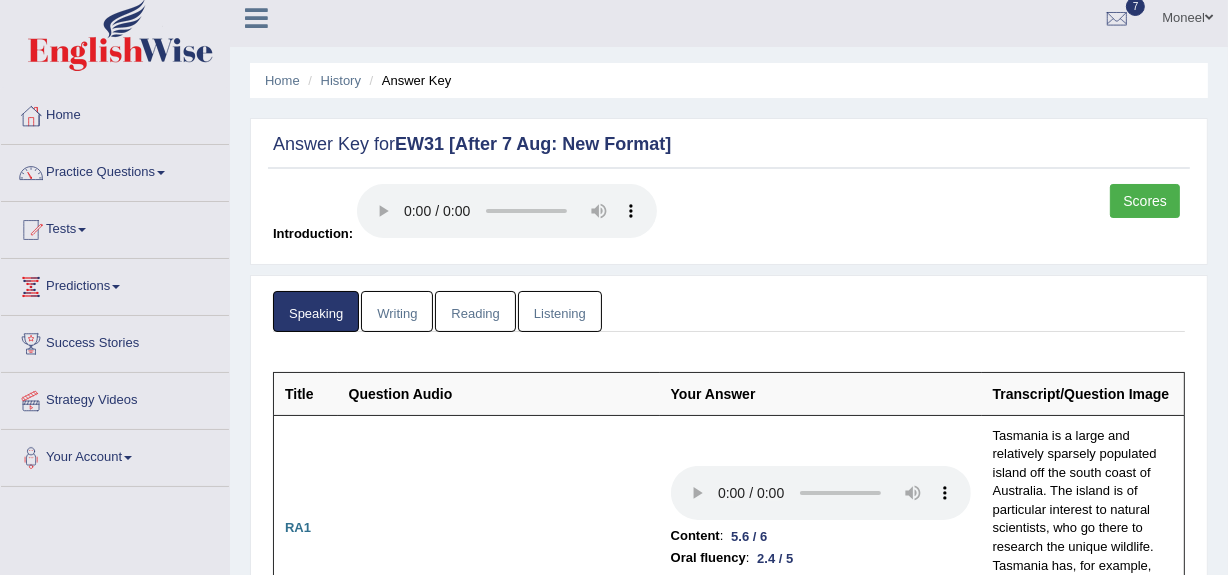 scroll, scrollTop: 0, scrollLeft: 0, axis: both 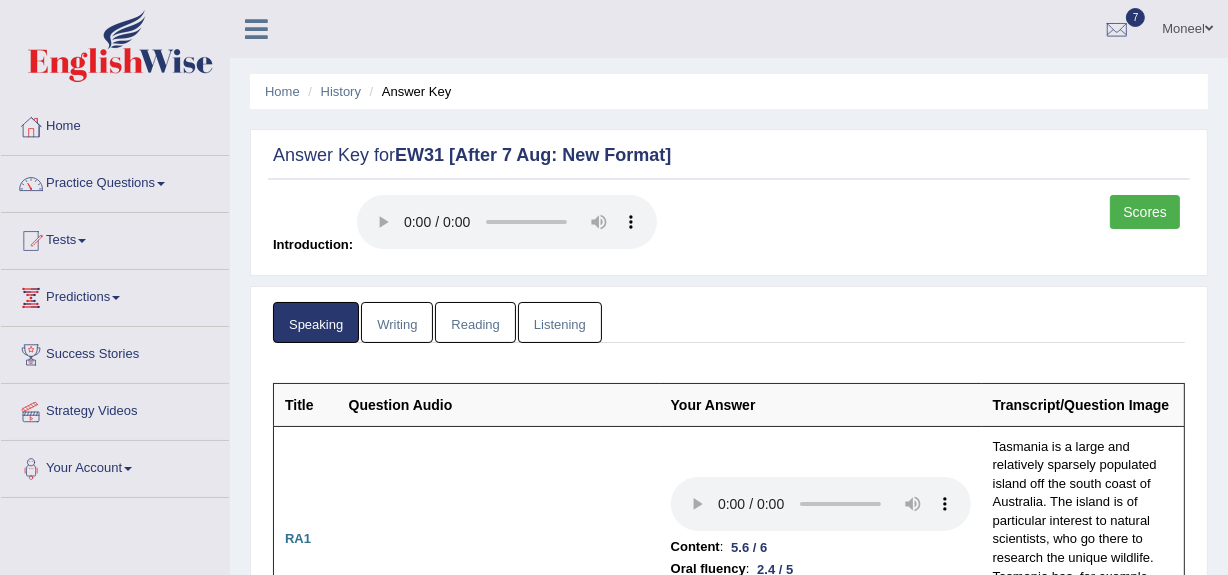 click on "Writing" at bounding box center [397, 322] 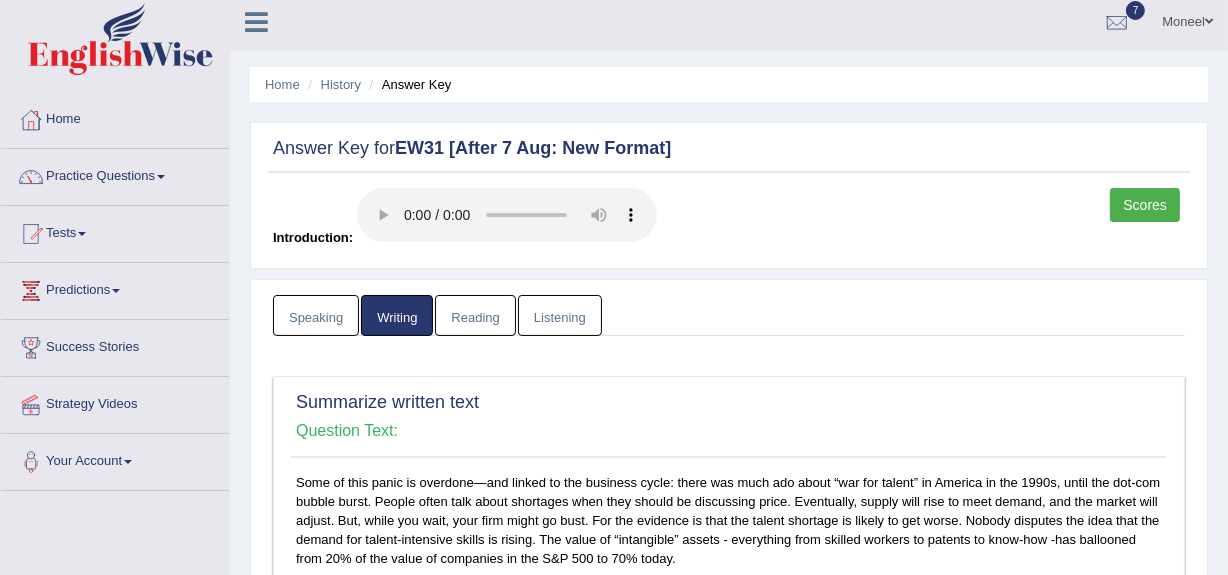 scroll, scrollTop: 0, scrollLeft: 0, axis: both 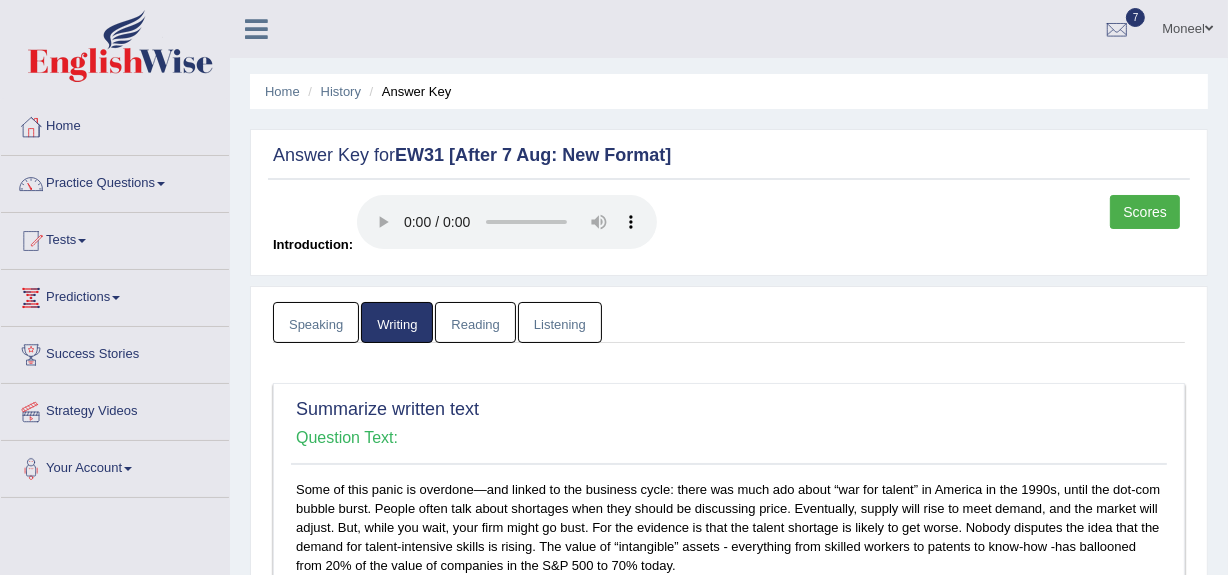 click on "Reading" at bounding box center (475, 322) 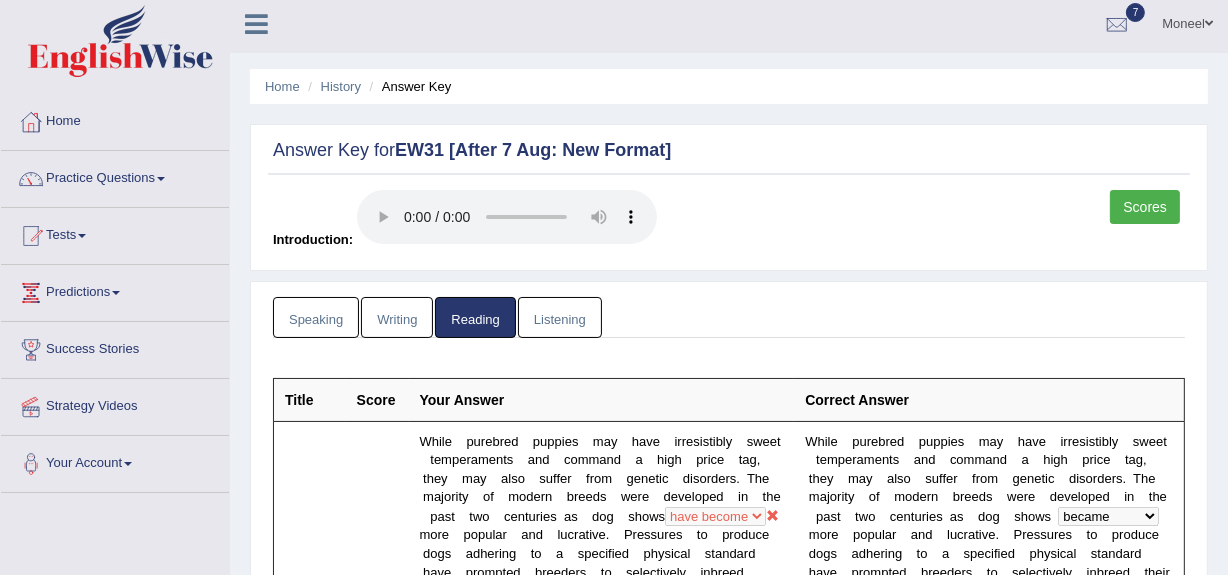 scroll, scrollTop: 0, scrollLeft: 0, axis: both 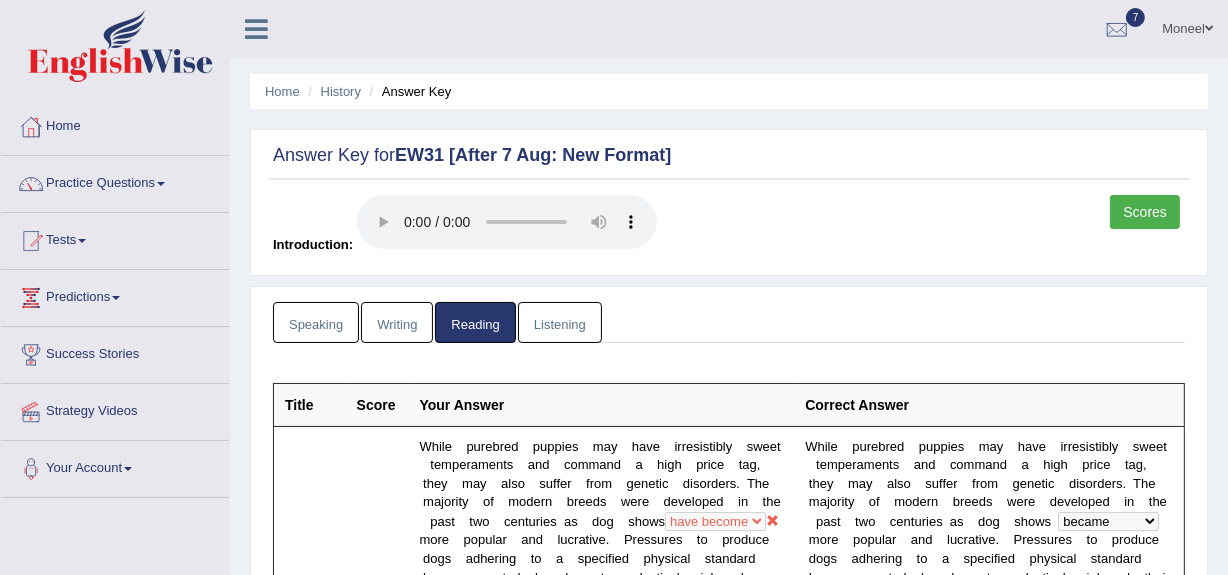 click on "Listening" at bounding box center [560, 322] 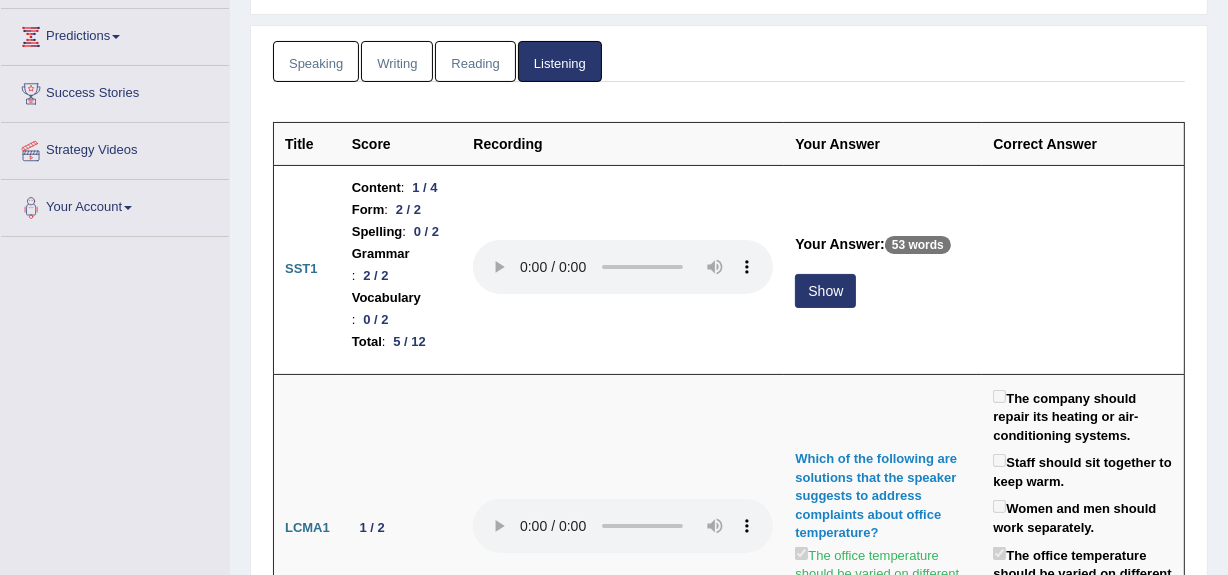 scroll, scrollTop: 262, scrollLeft: 0, axis: vertical 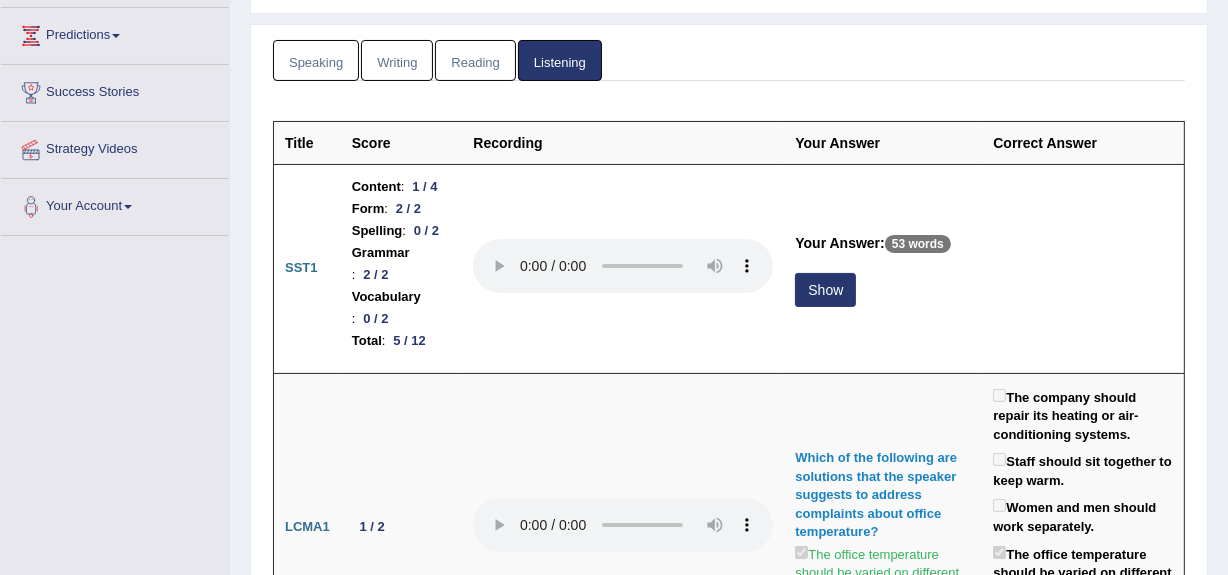 click on "Speaking" at bounding box center [316, 60] 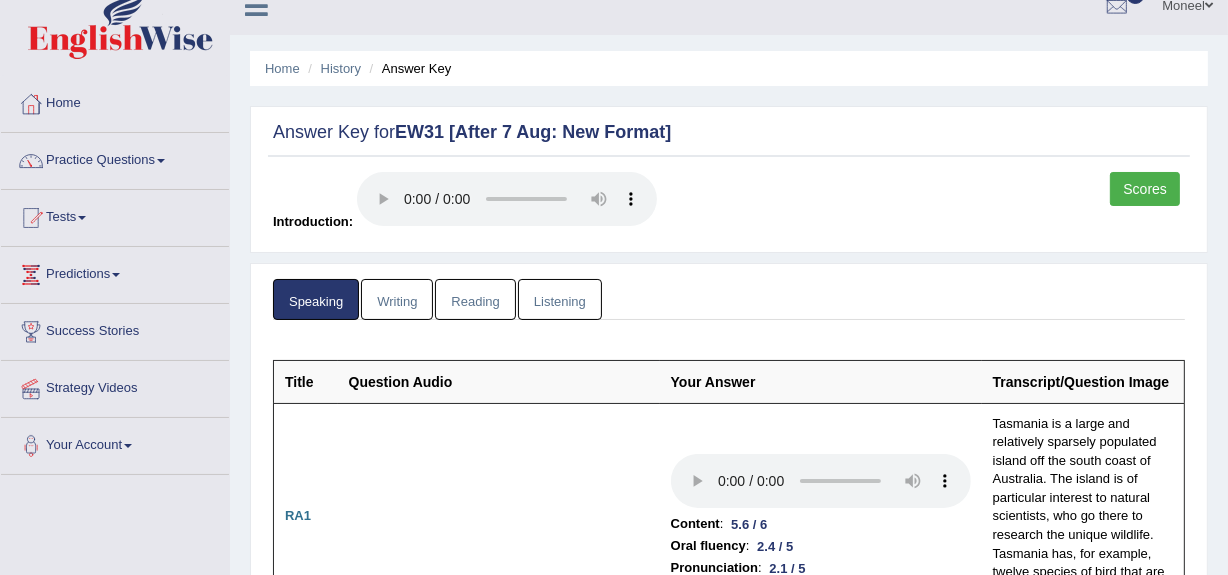 scroll, scrollTop: 0, scrollLeft: 0, axis: both 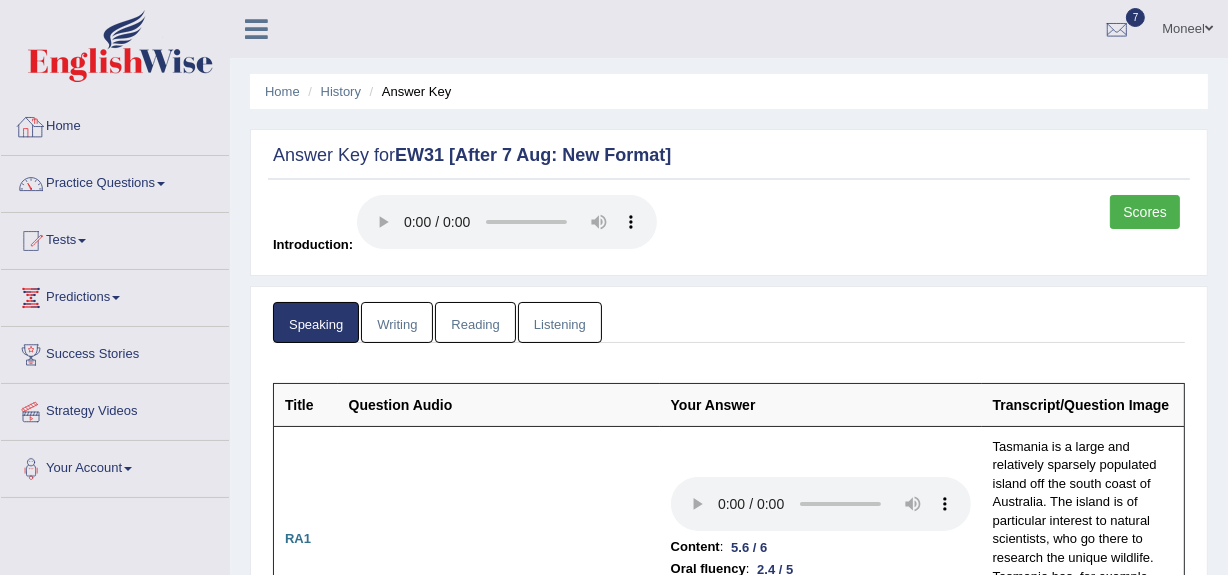 click on "Home" at bounding box center [115, 124] 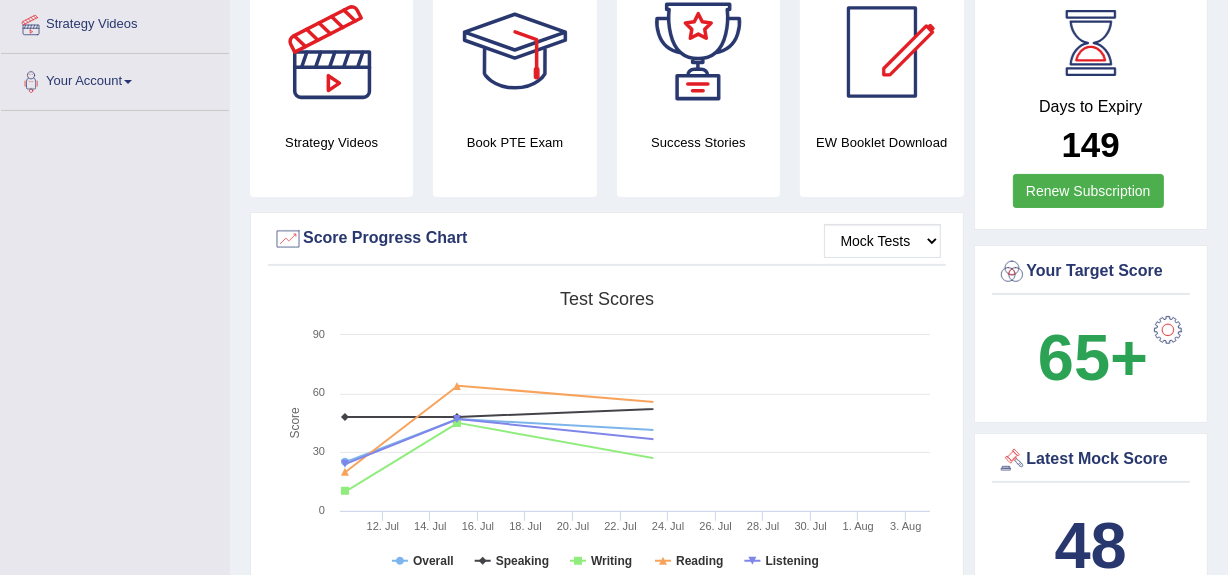 scroll, scrollTop: 389, scrollLeft: 0, axis: vertical 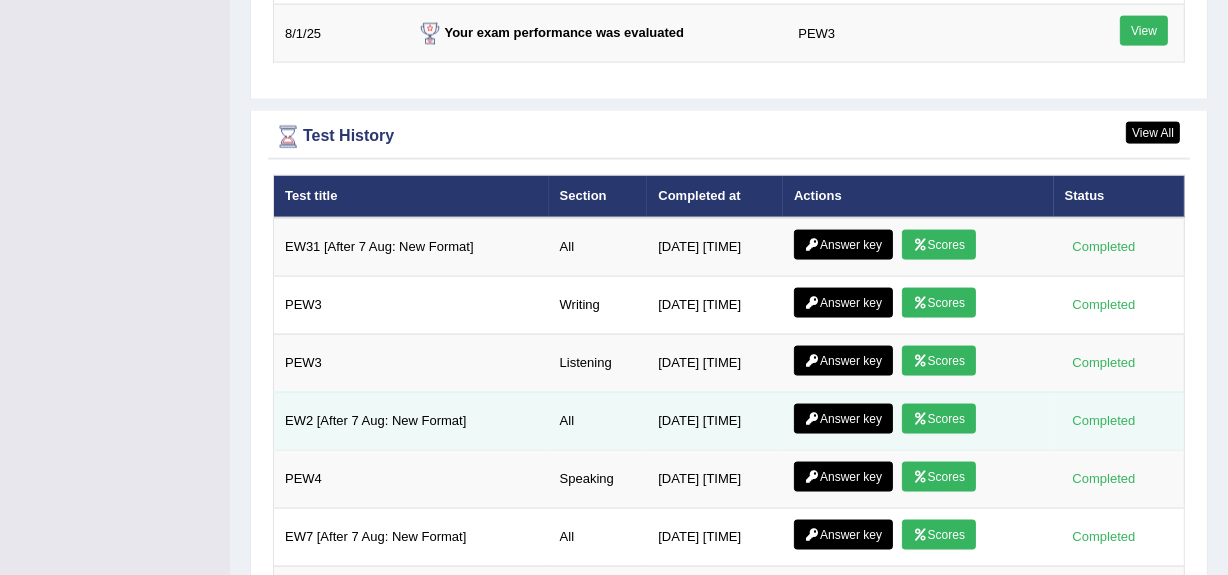 click on "Scores" at bounding box center [939, 419] 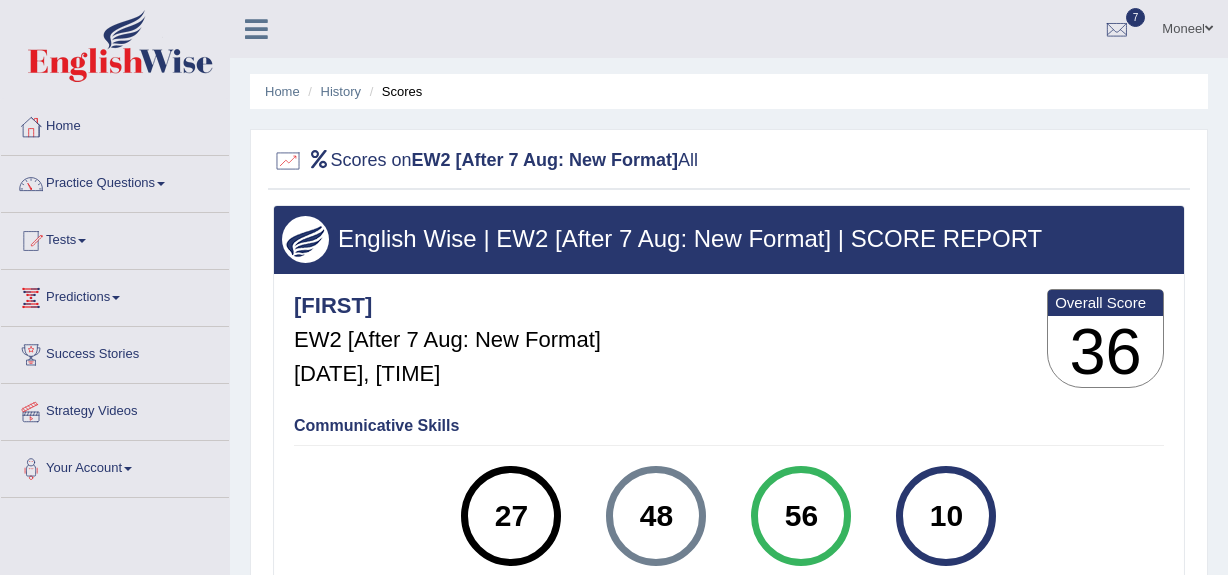 scroll, scrollTop: 0, scrollLeft: 0, axis: both 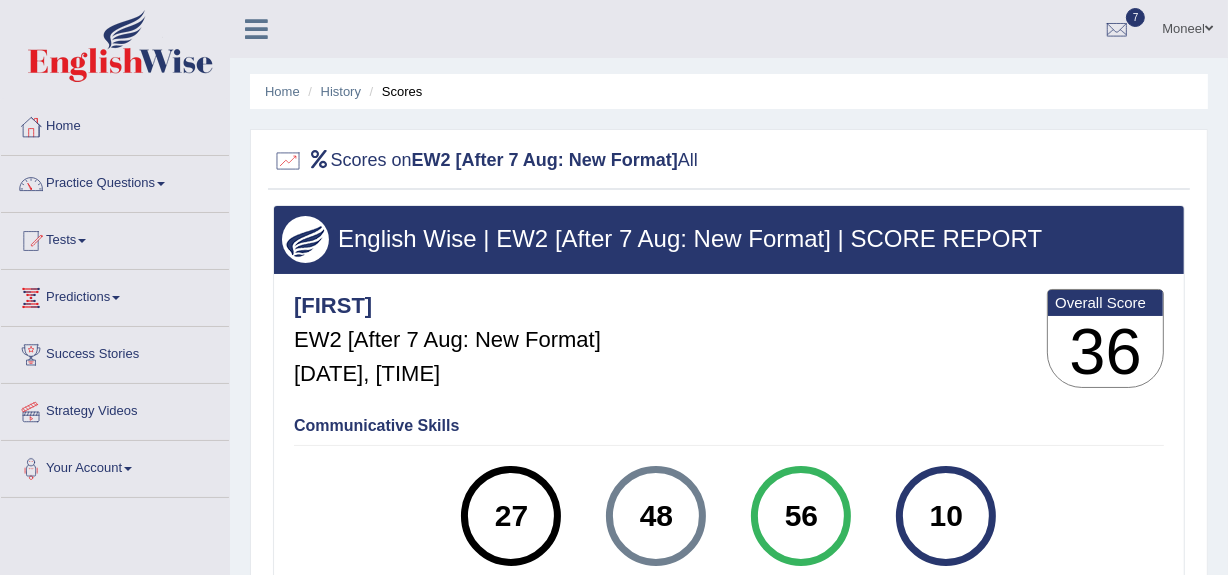 click on "Communicative Skills" at bounding box center [729, 426] 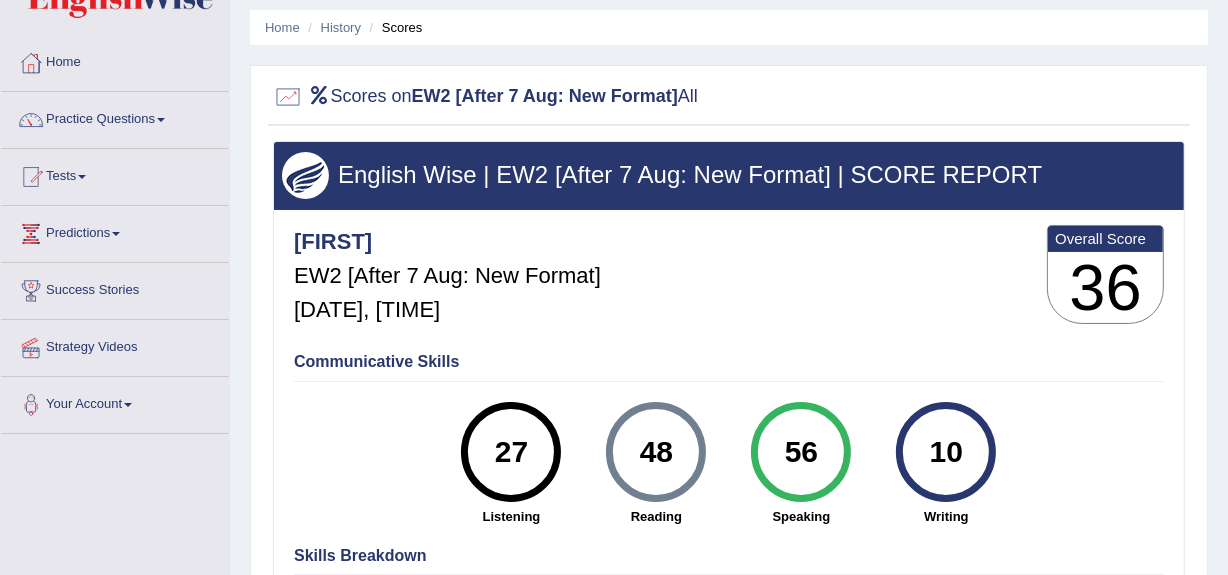 scroll, scrollTop: 0, scrollLeft: 0, axis: both 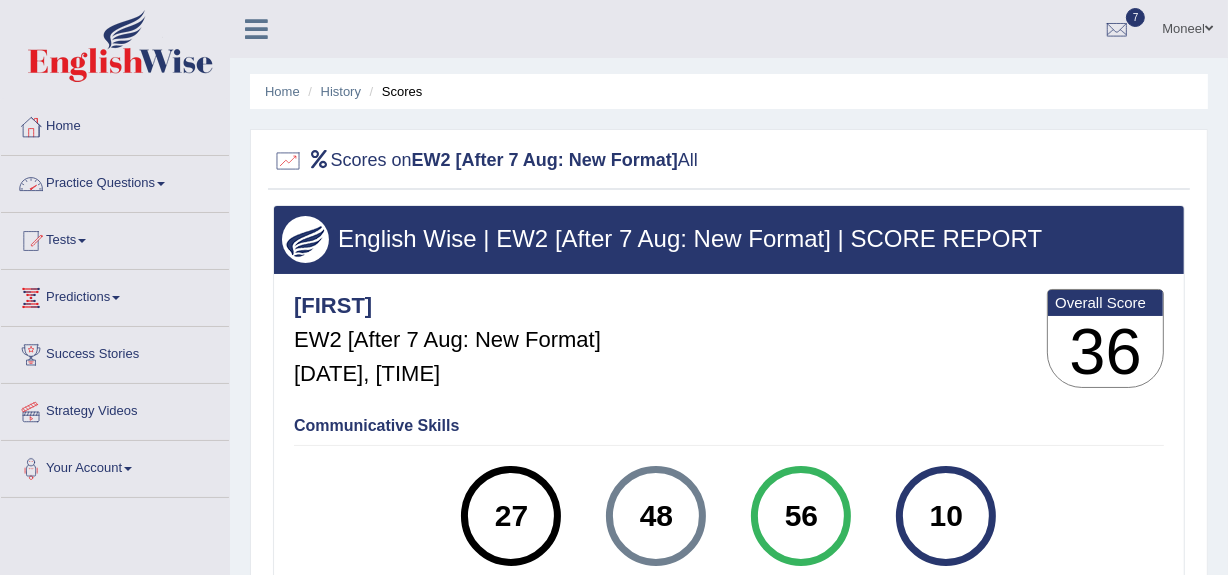 click on "Home" at bounding box center (115, 124) 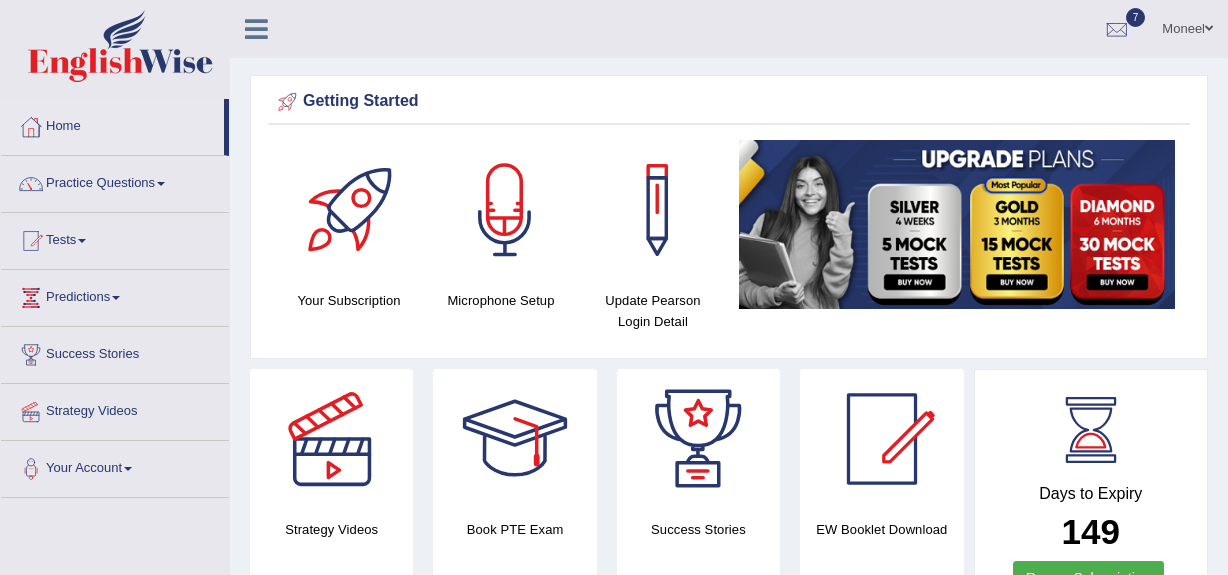 scroll, scrollTop: 0, scrollLeft: 0, axis: both 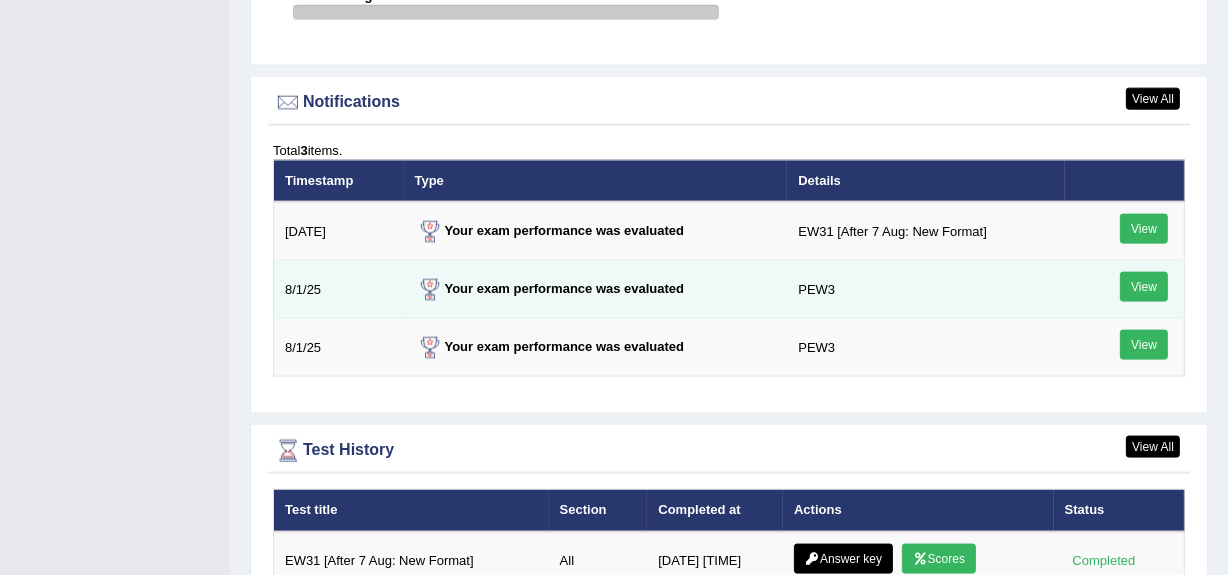 click on "View" at bounding box center [1144, 287] 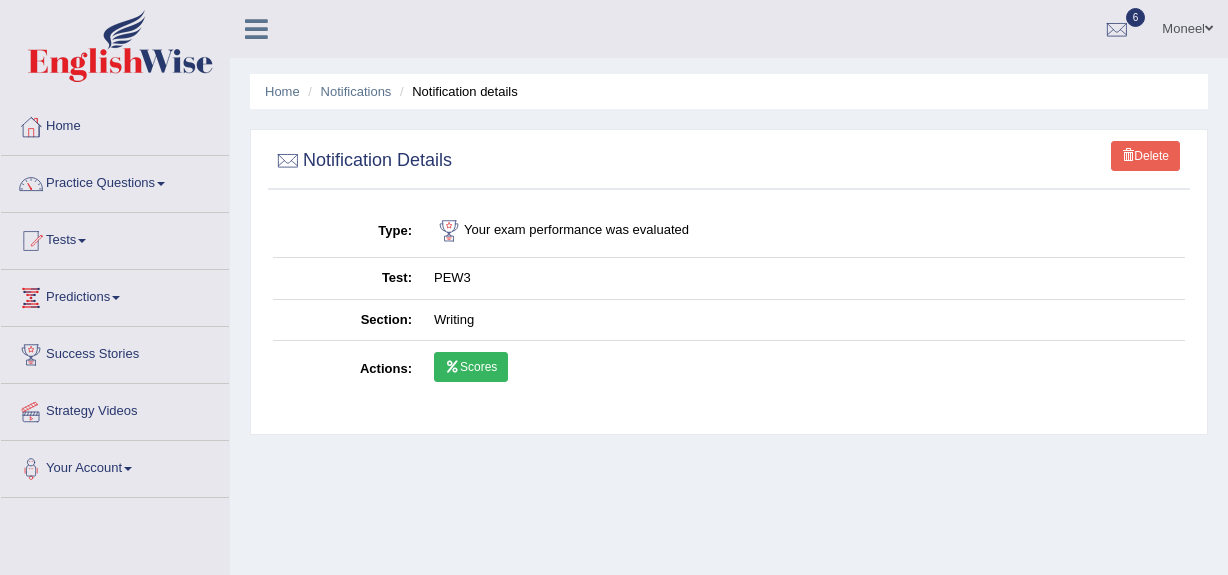 scroll, scrollTop: 0, scrollLeft: 0, axis: both 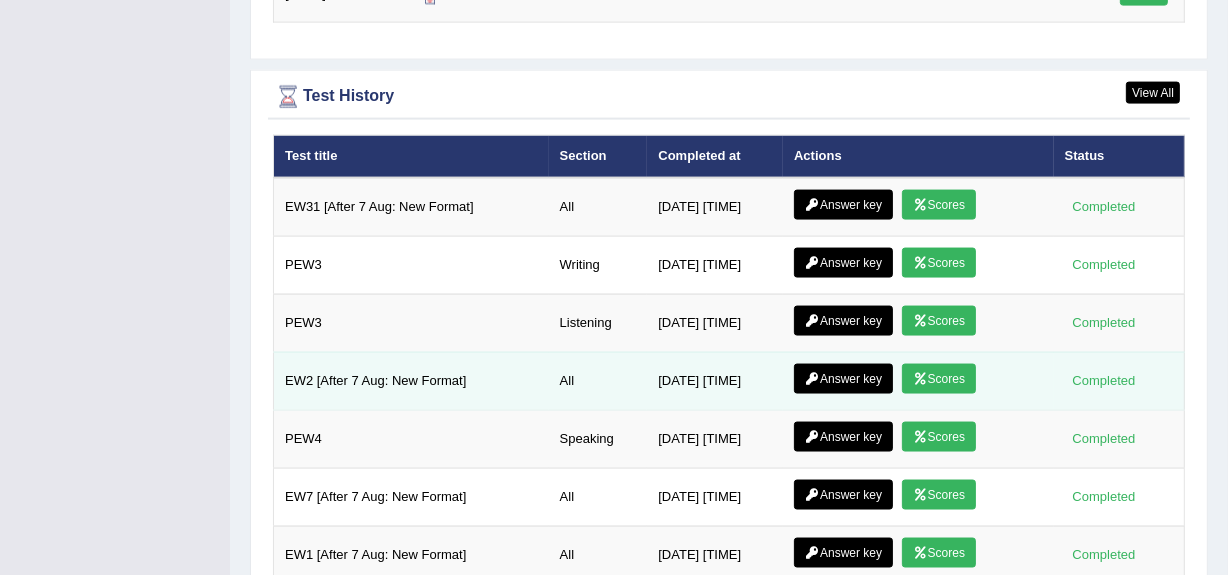 click on "Answer key" at bounding box center (843, 379) 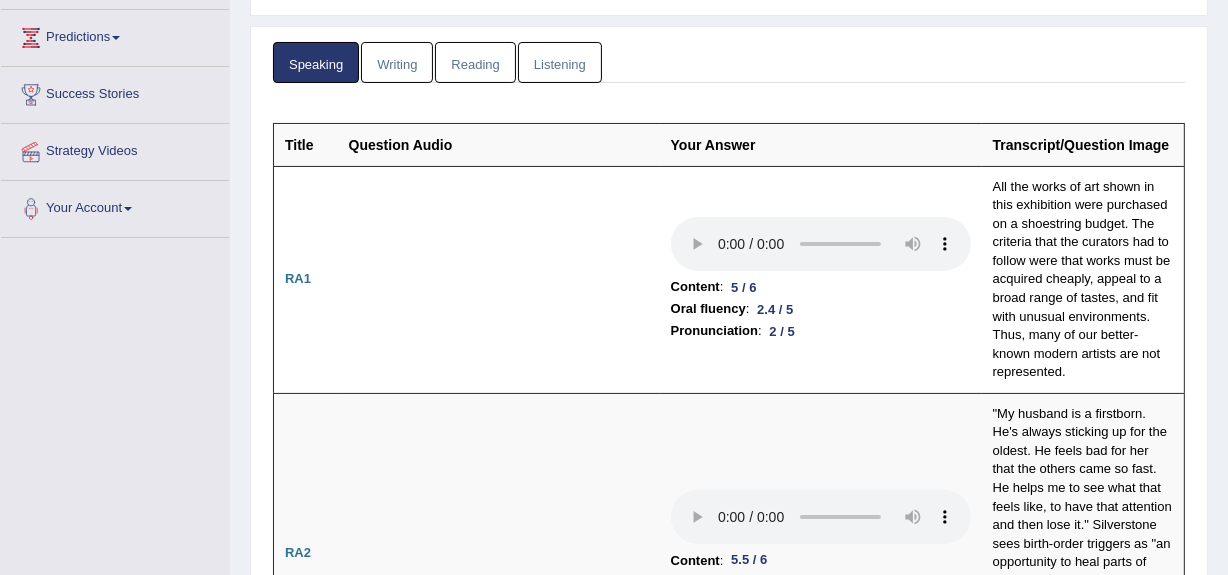 scroll, scrollTop: 260, scrollLeft: 0, axis: vertical 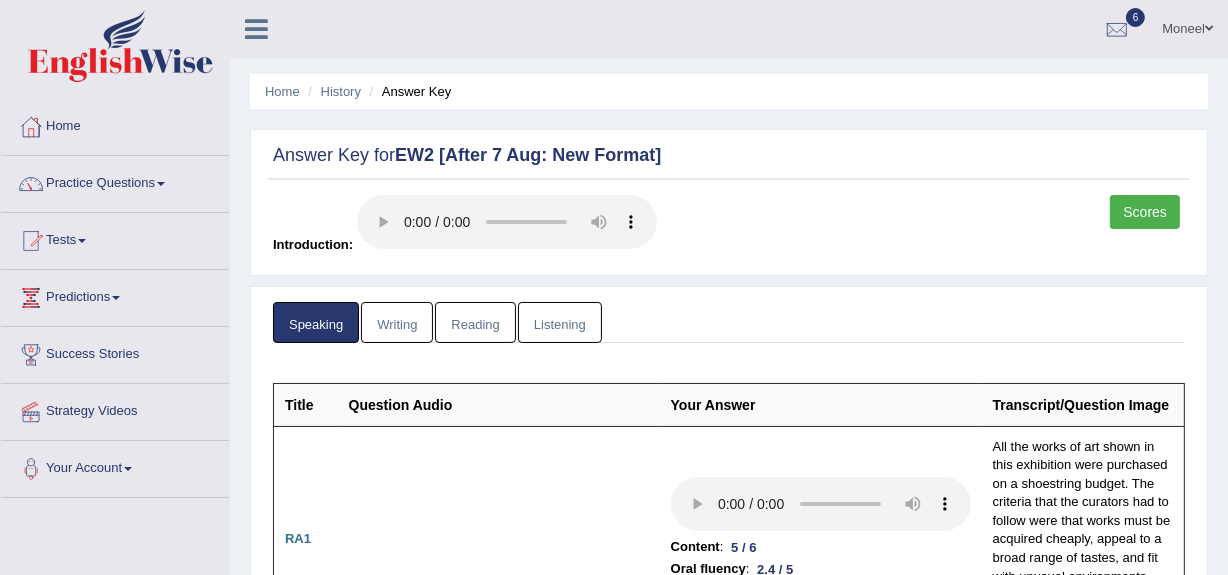 click on "Listening" at bounding box center [560, 322] 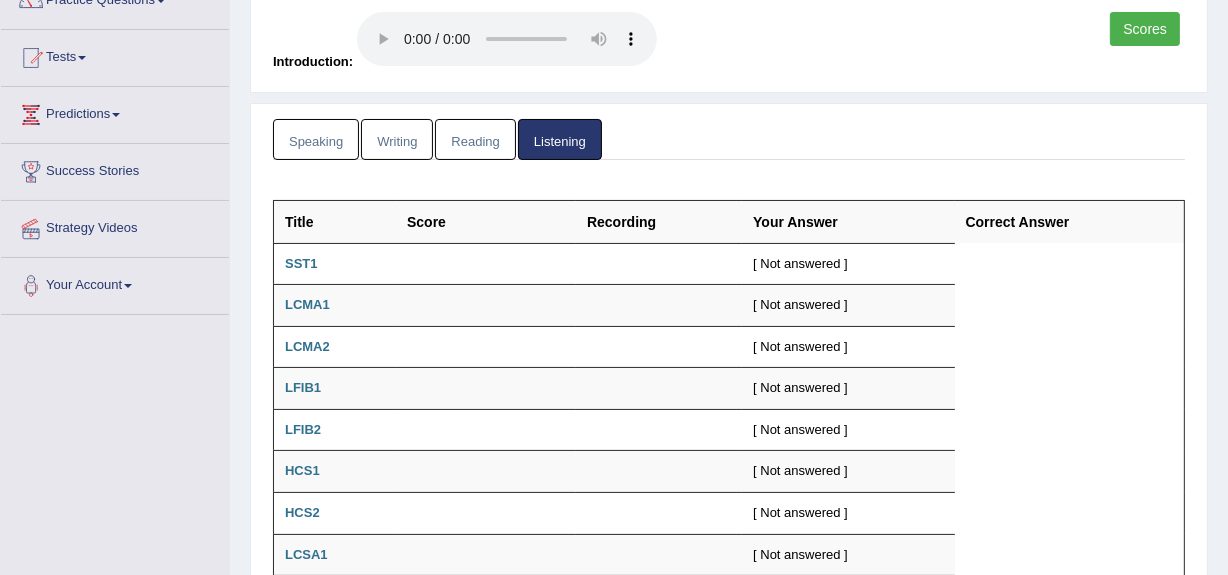 scroll, scrollTop: 160, scrollLeft: 0, axis: vertical 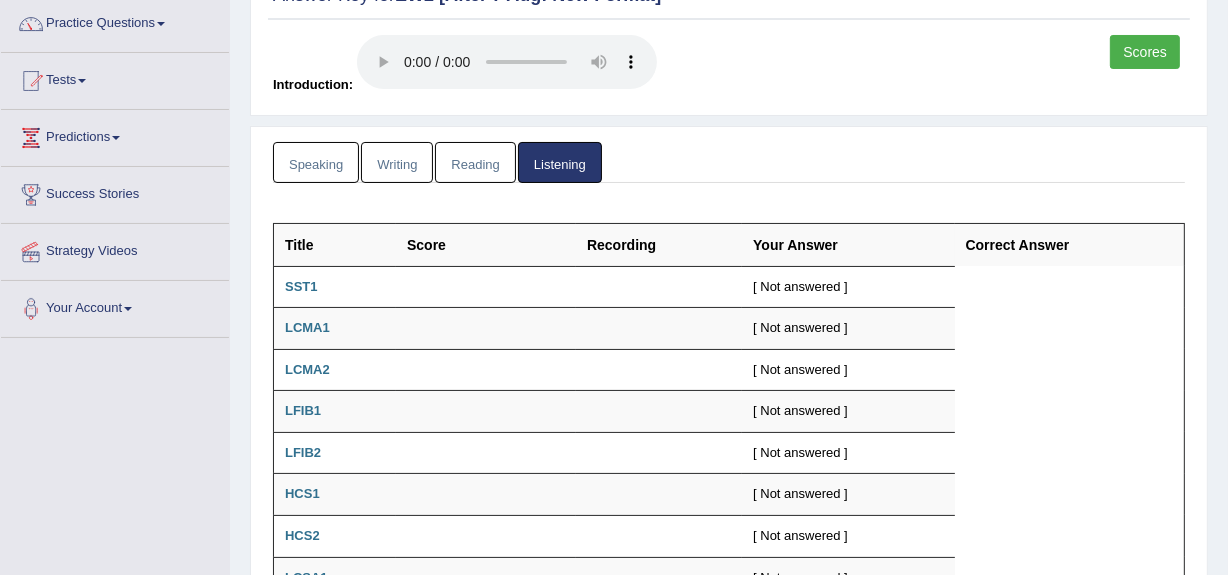 click on "Reading" at bounding box center (475, 162) 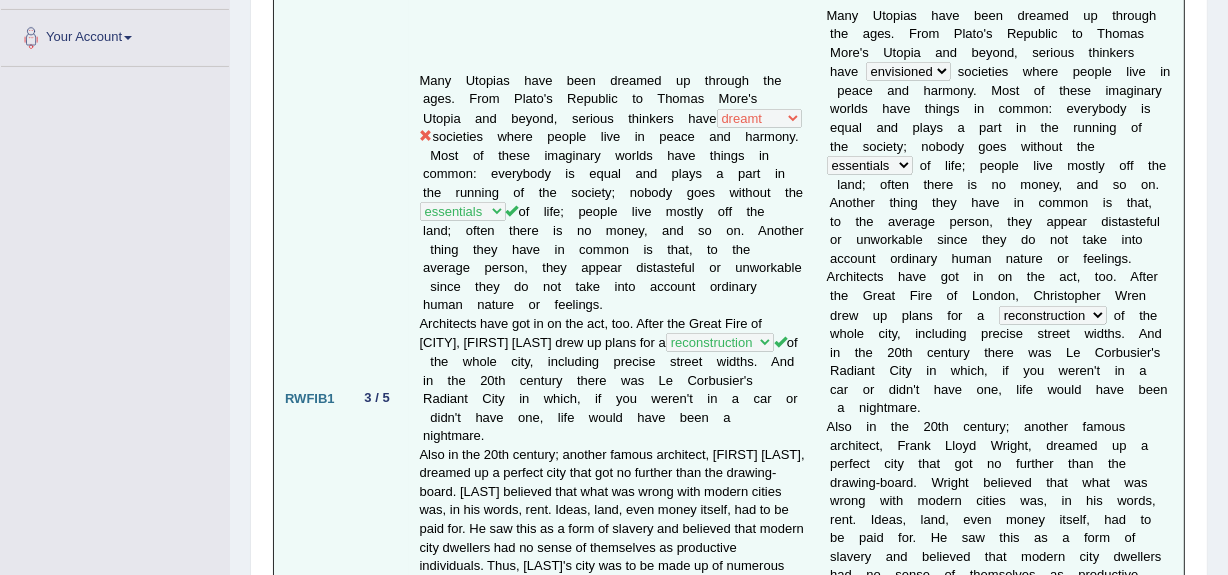 scroll, scrollTop: 0, scrollLeft: 0, axis: both 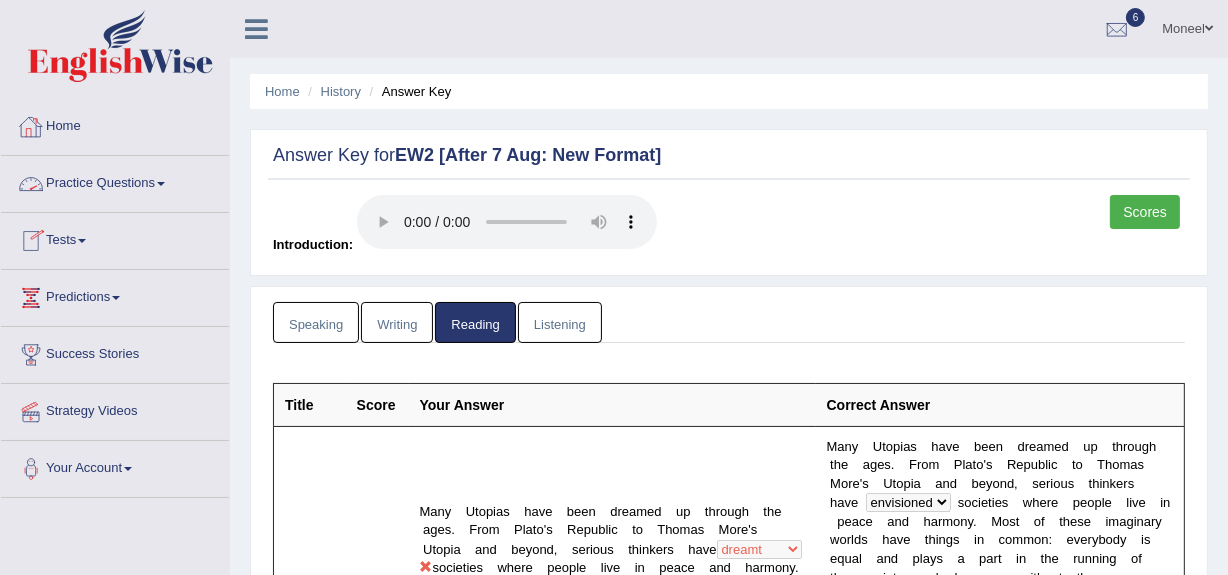 click on "Home" at bounding box center [115, 124] 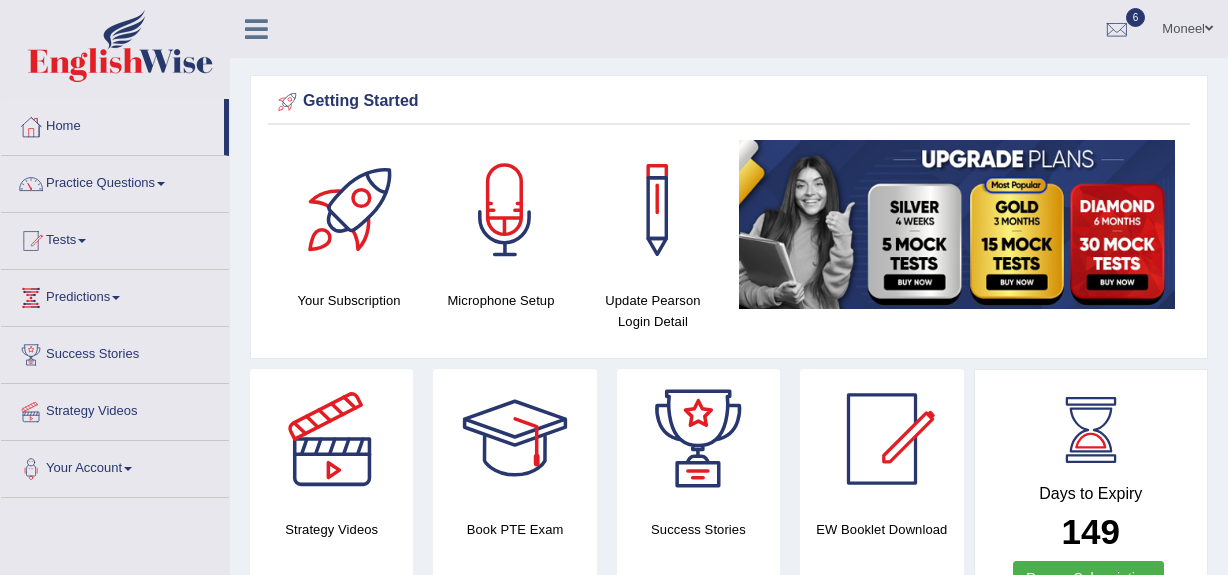 scroll, scrollTop: 0, scrollLeft: 0, axis: both 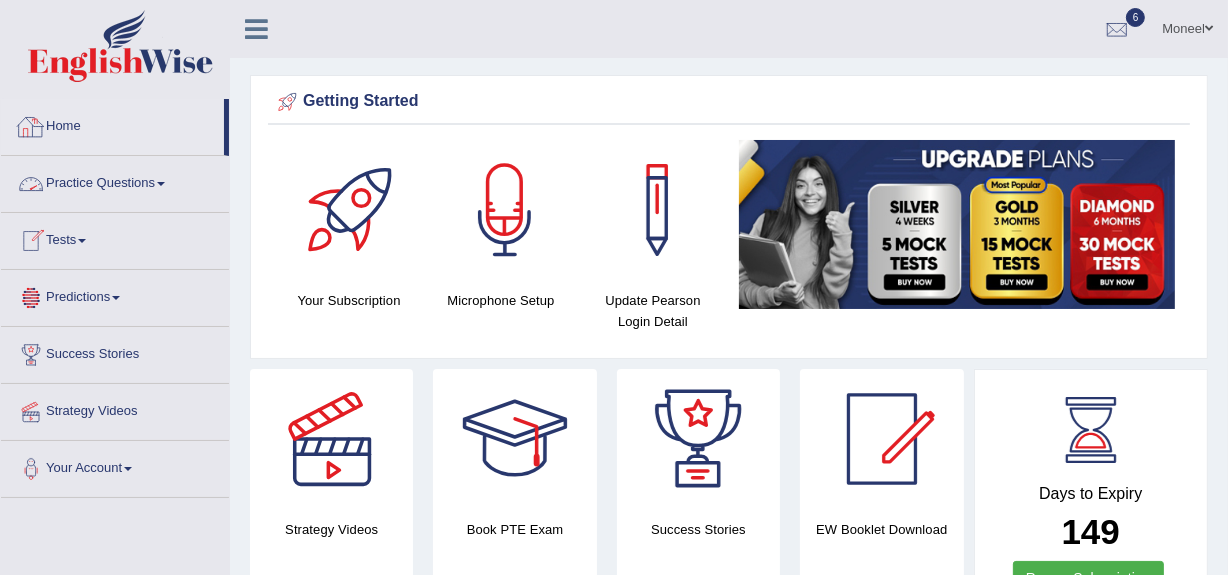 click on "Home" at bounding box center (112, 124) 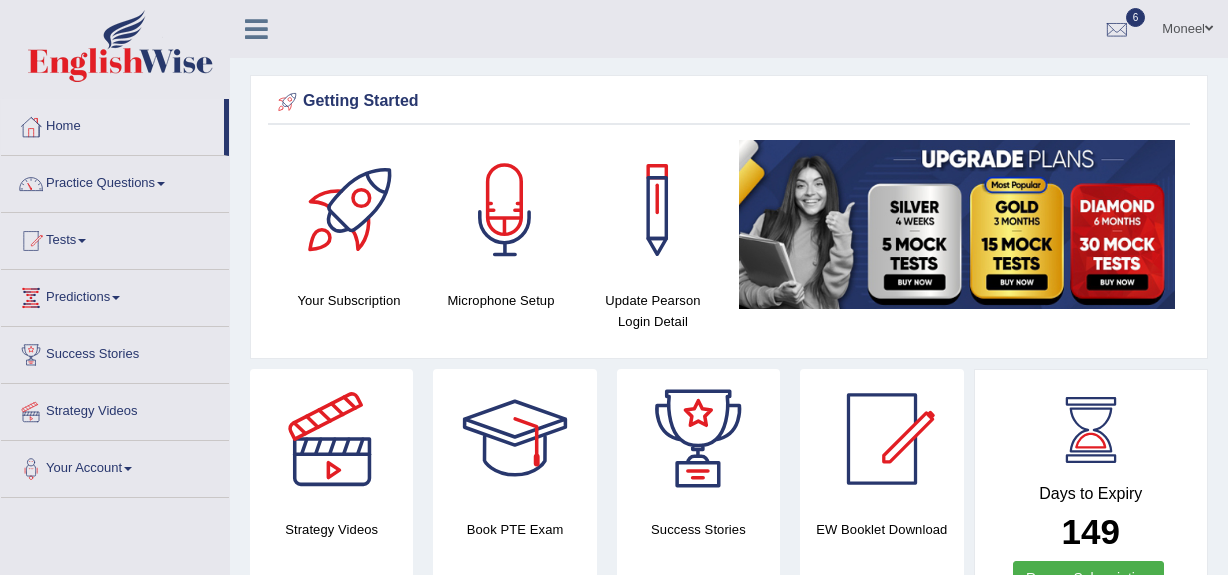 scroll, scrollTop: 0, scrollLeft: 0, axis: both 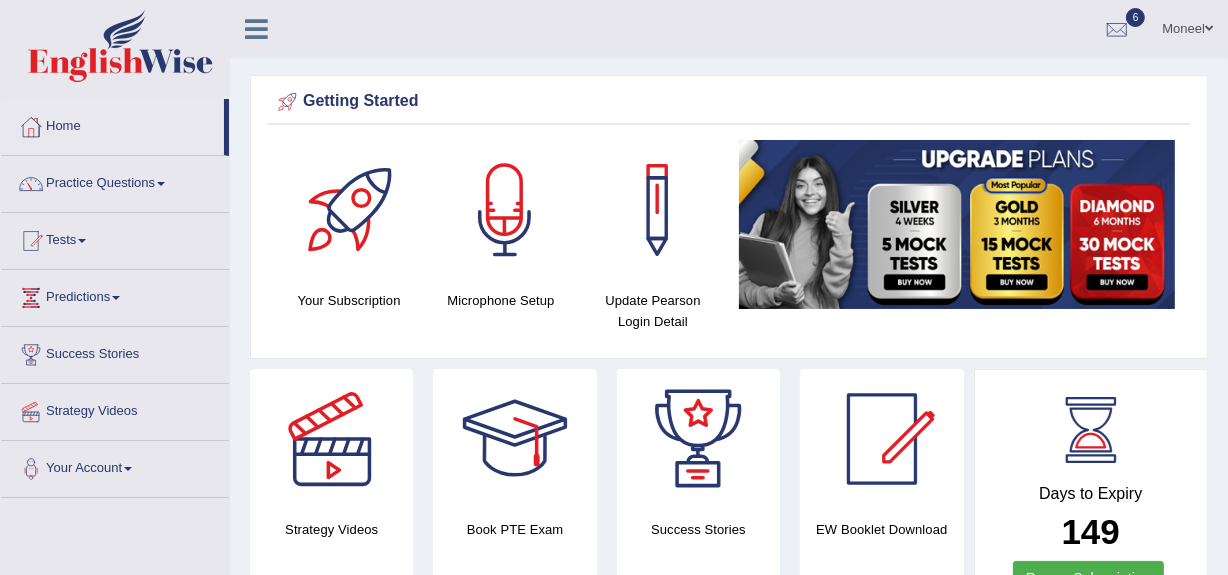 click on "Practice Questions" at bounding box center (115, 181) 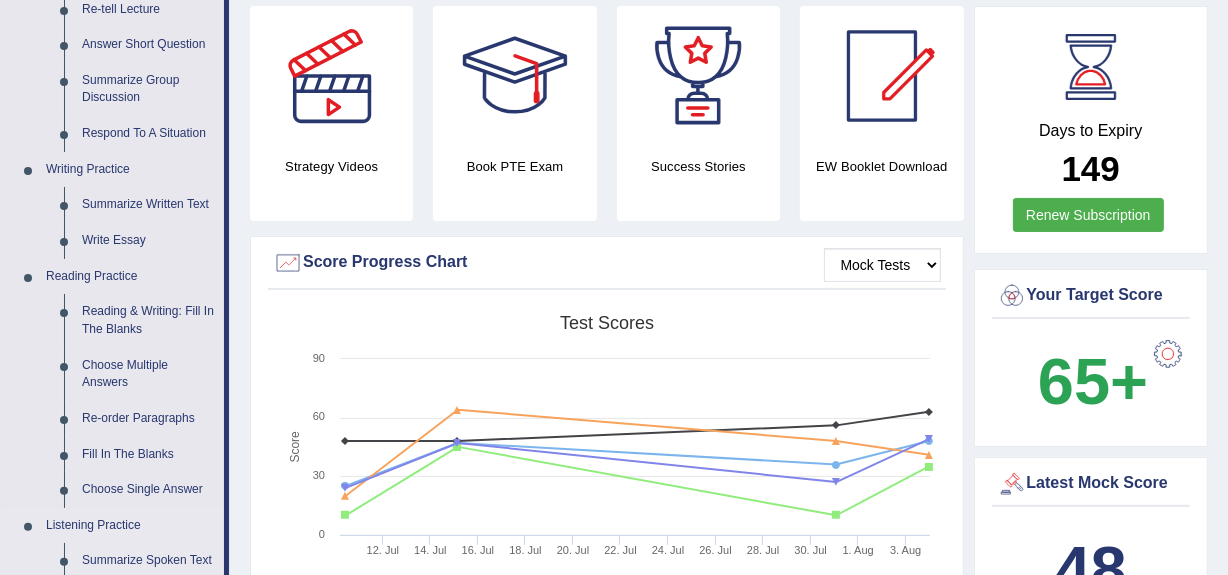 scroll, scrollTop: 355, scrollLeft: 0, axis: vertical 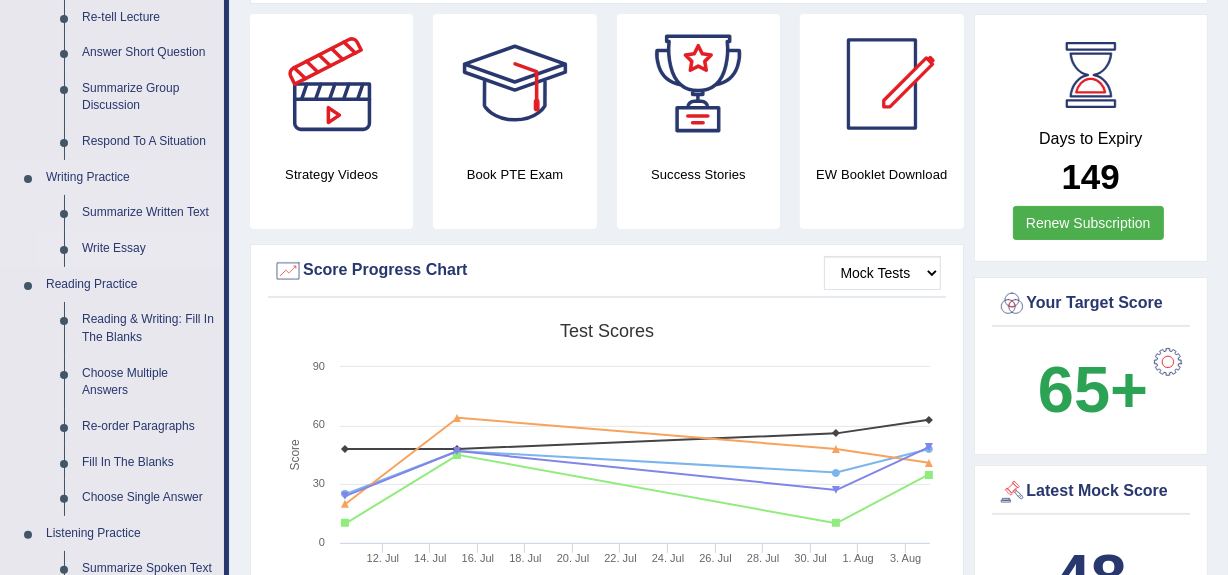 click on "Write Essay" at bounding box center (148, 249) 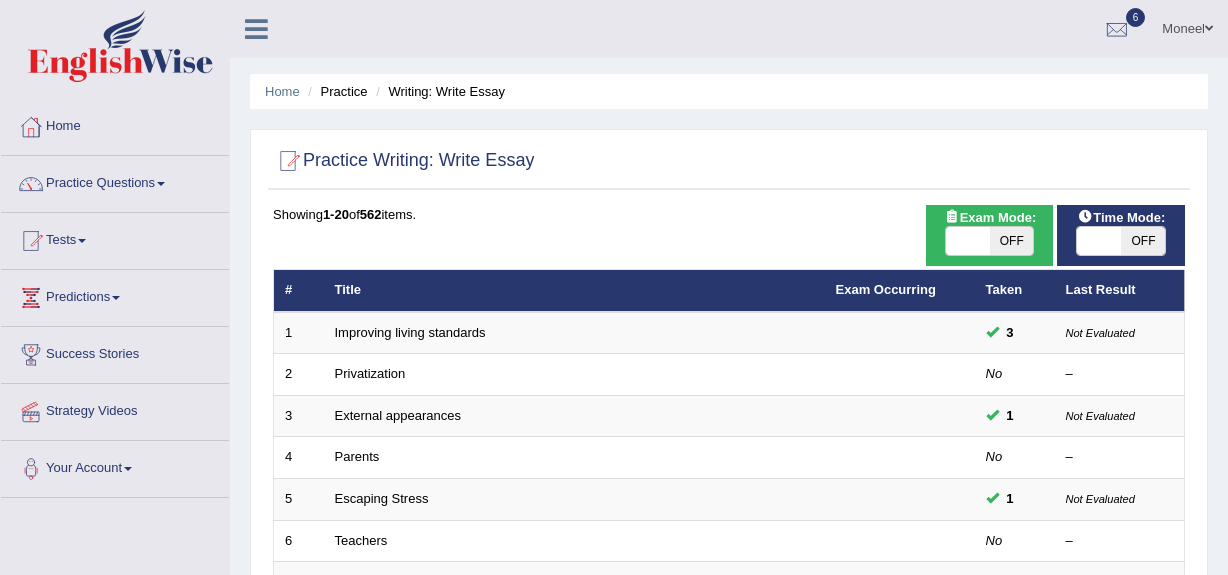 scroll, scrollTop: 0, scrollLeft: 0, axis: both 